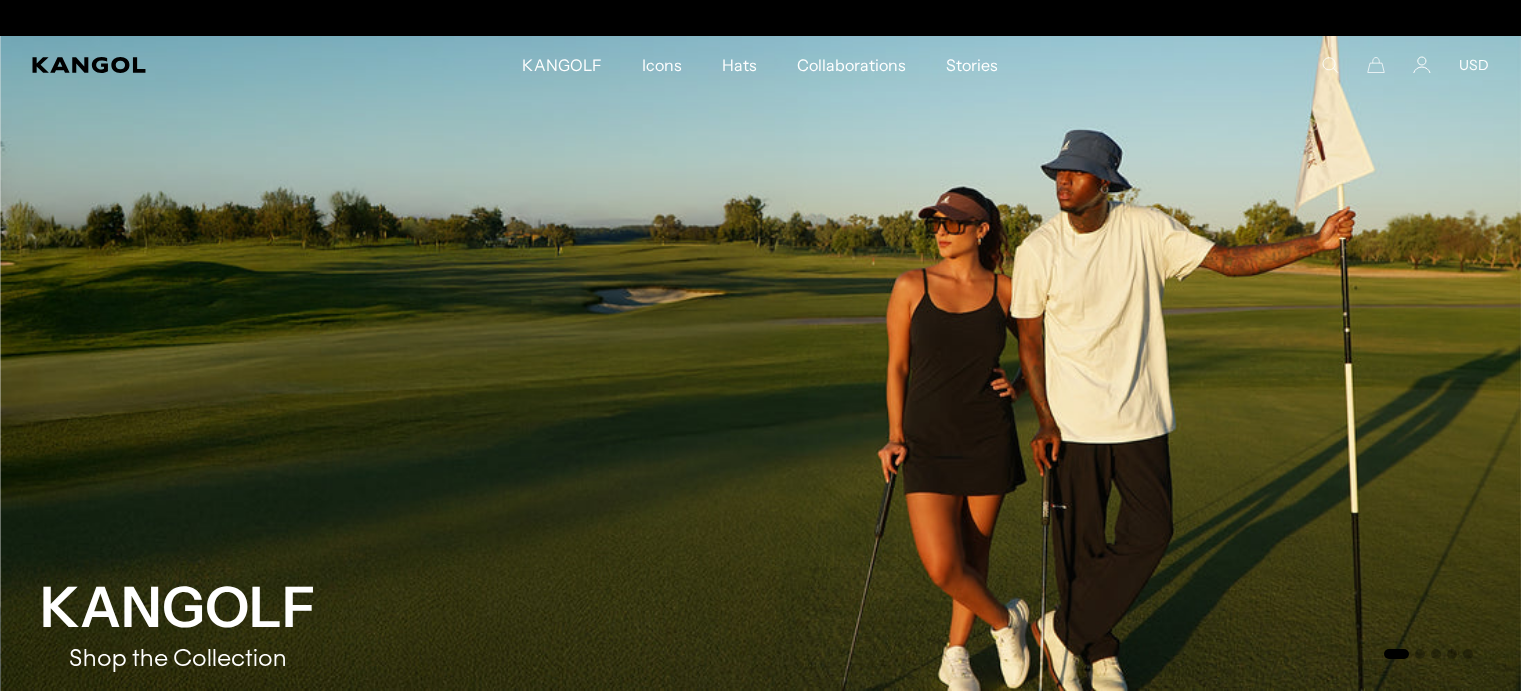 scroll, scrollTop: 0, scrollLeft: 0, axis: both 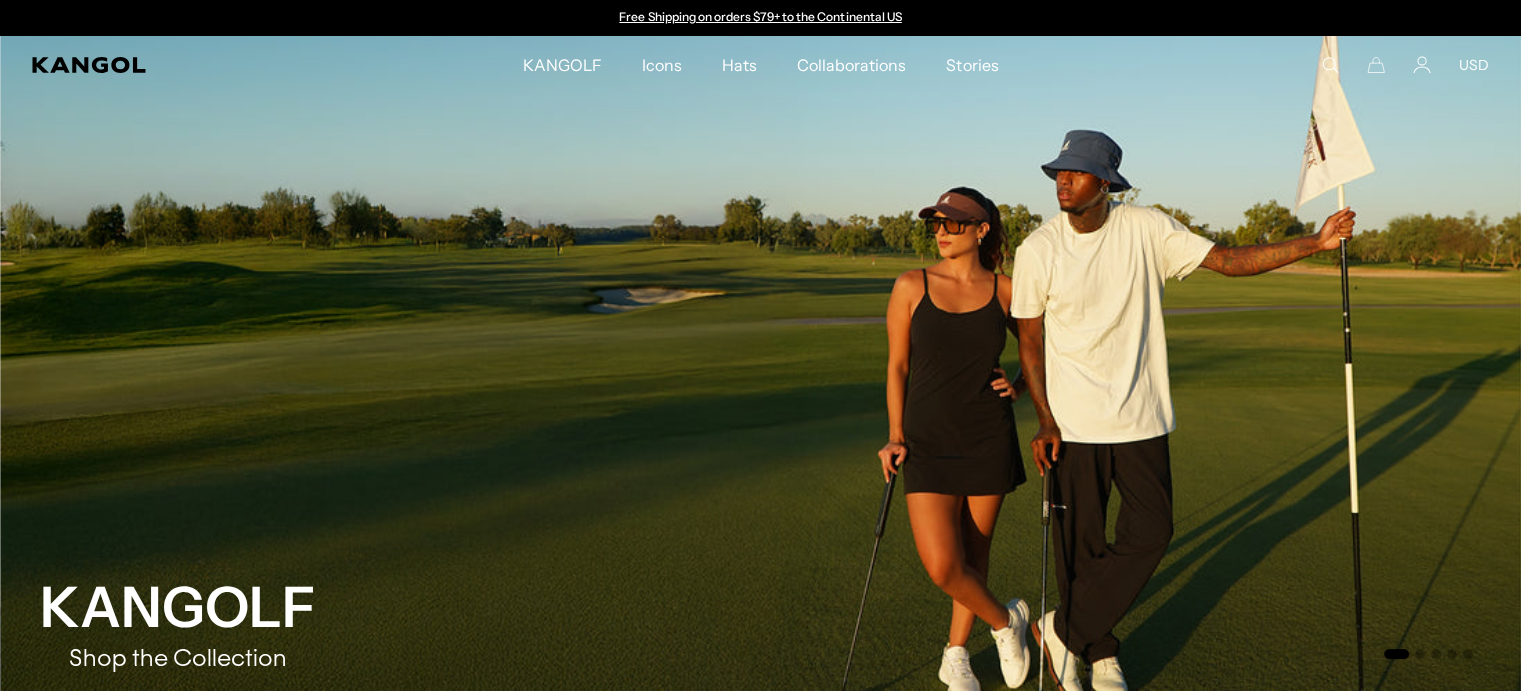 click 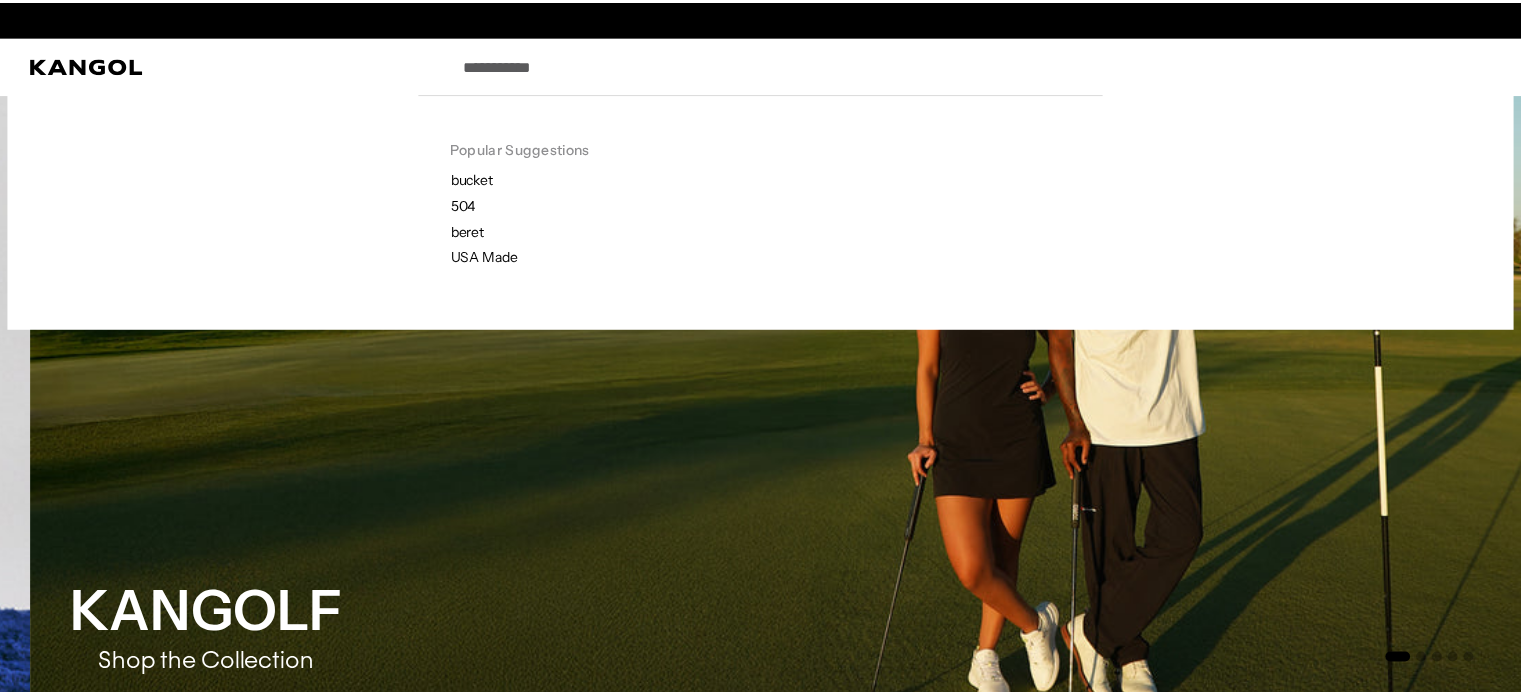 scroll, scrollTop: 0, scrollLeft: 412, axis: horizontal 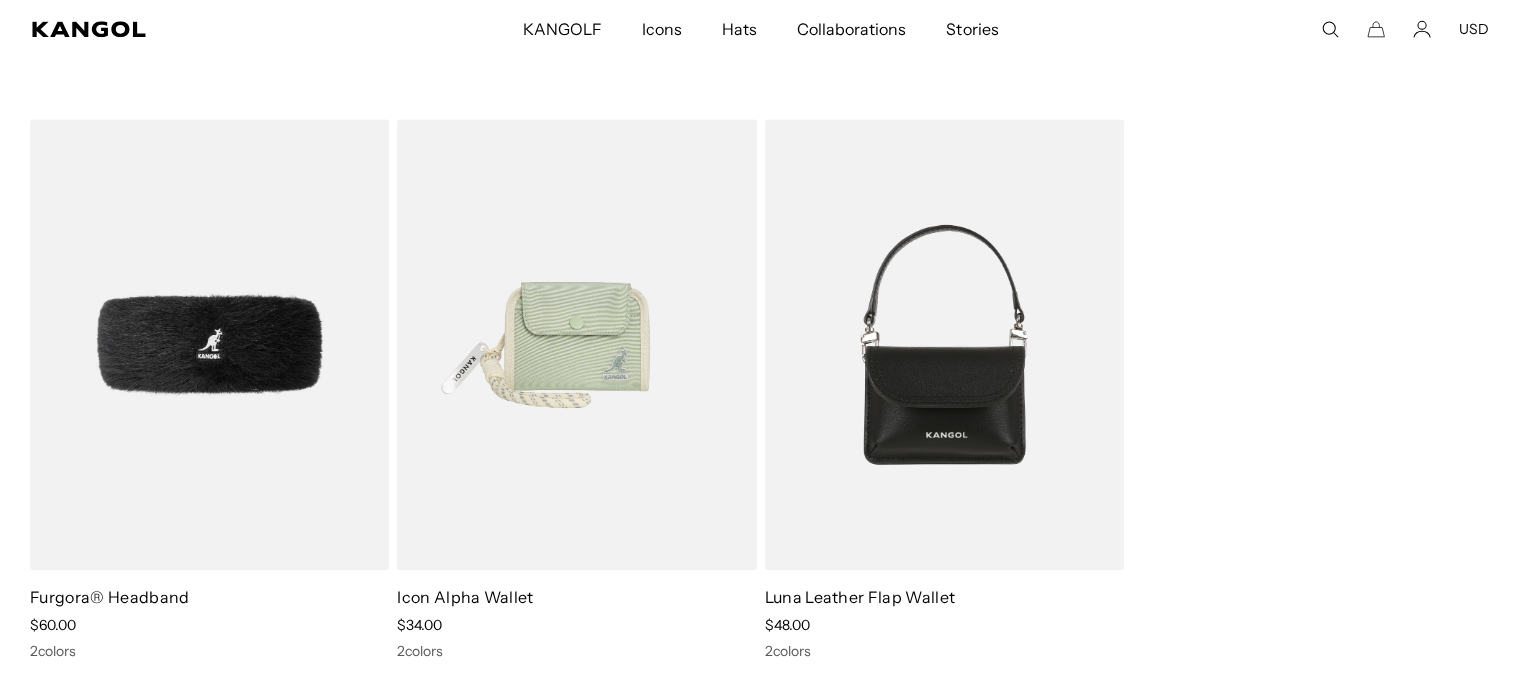 click 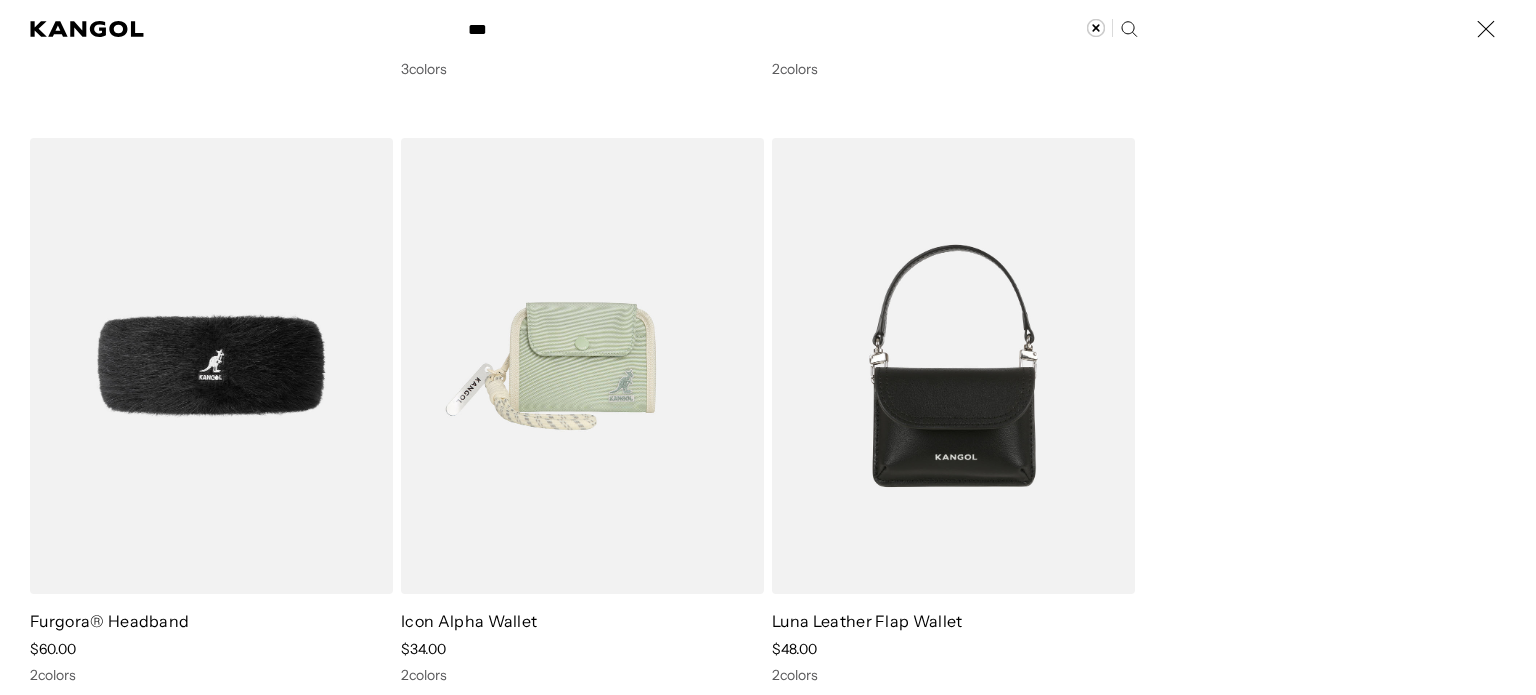 scroll, scrollTop: 0, scrollLeft: 0, axis: both 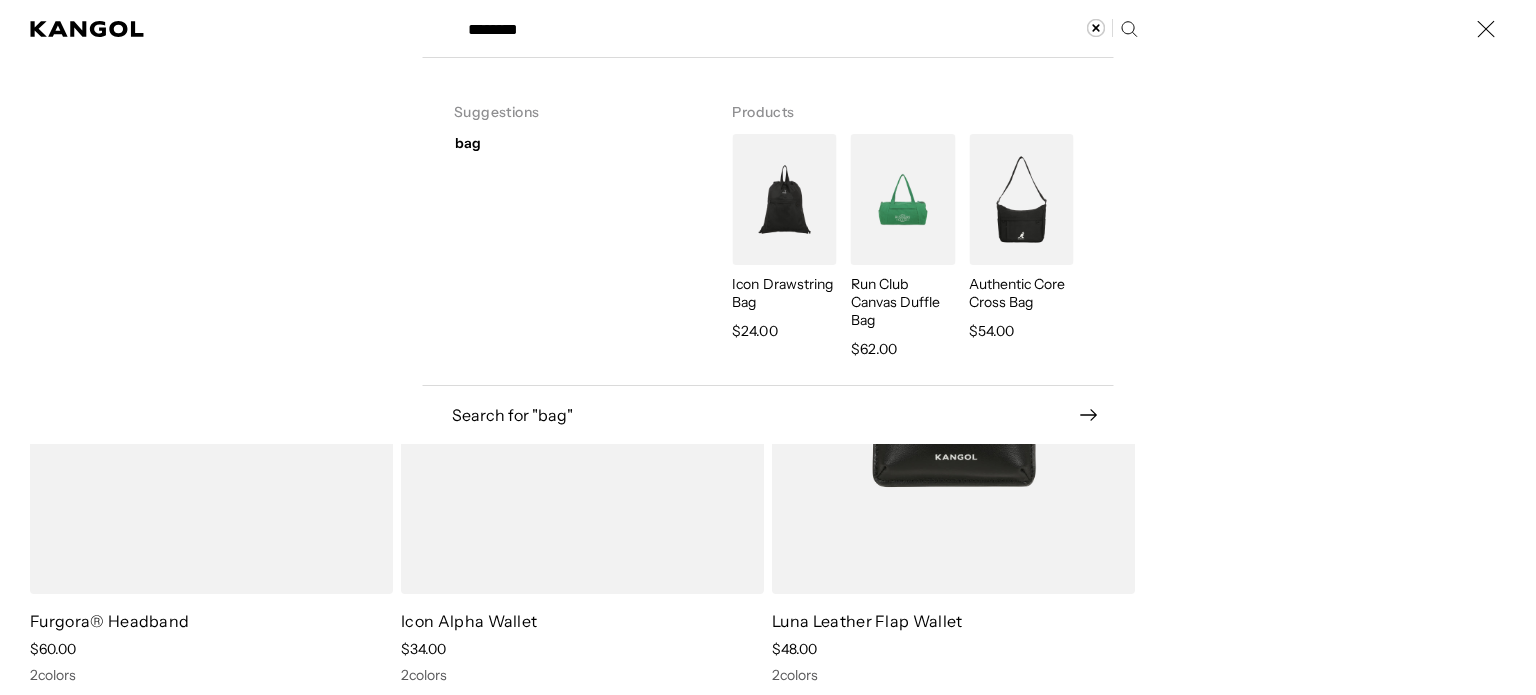 type on "********" 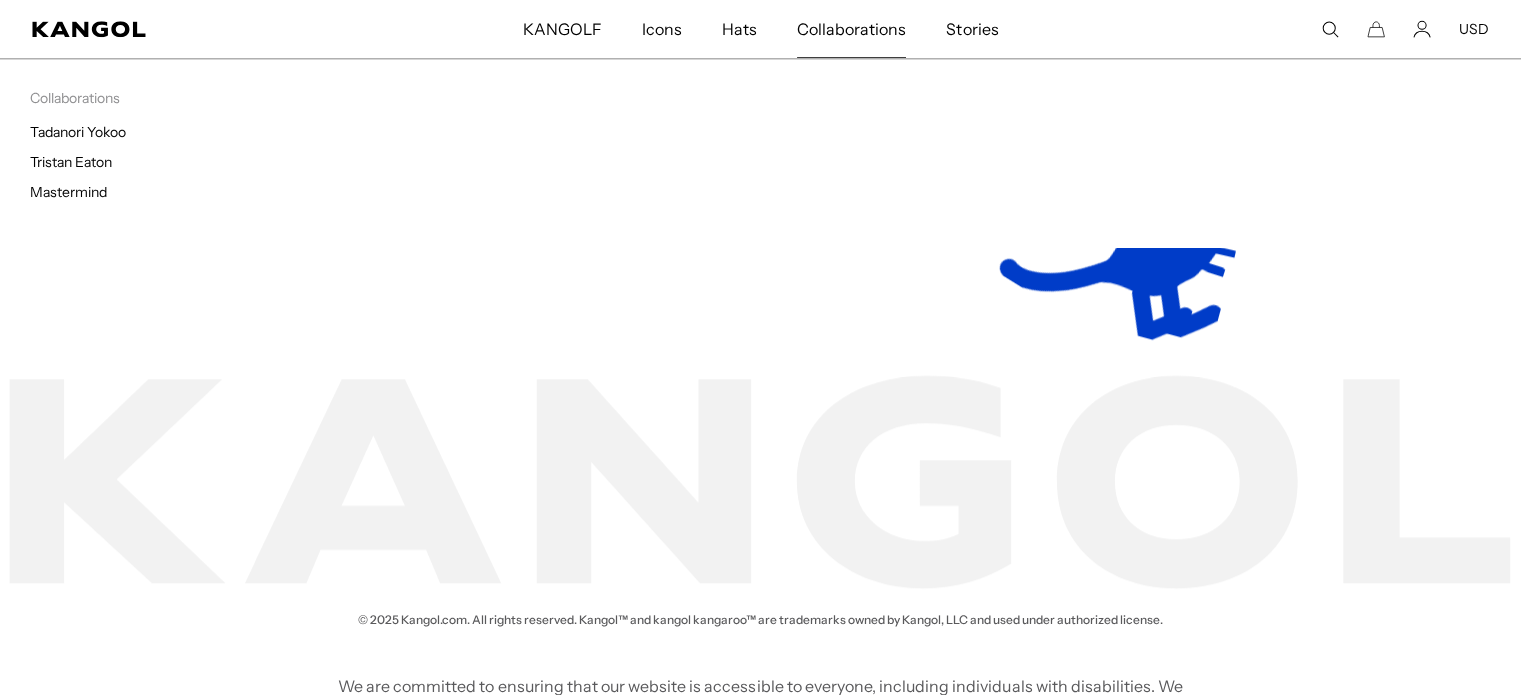scroll, scrollTop: 0, scrollLeft: 412, axis: horizontal 